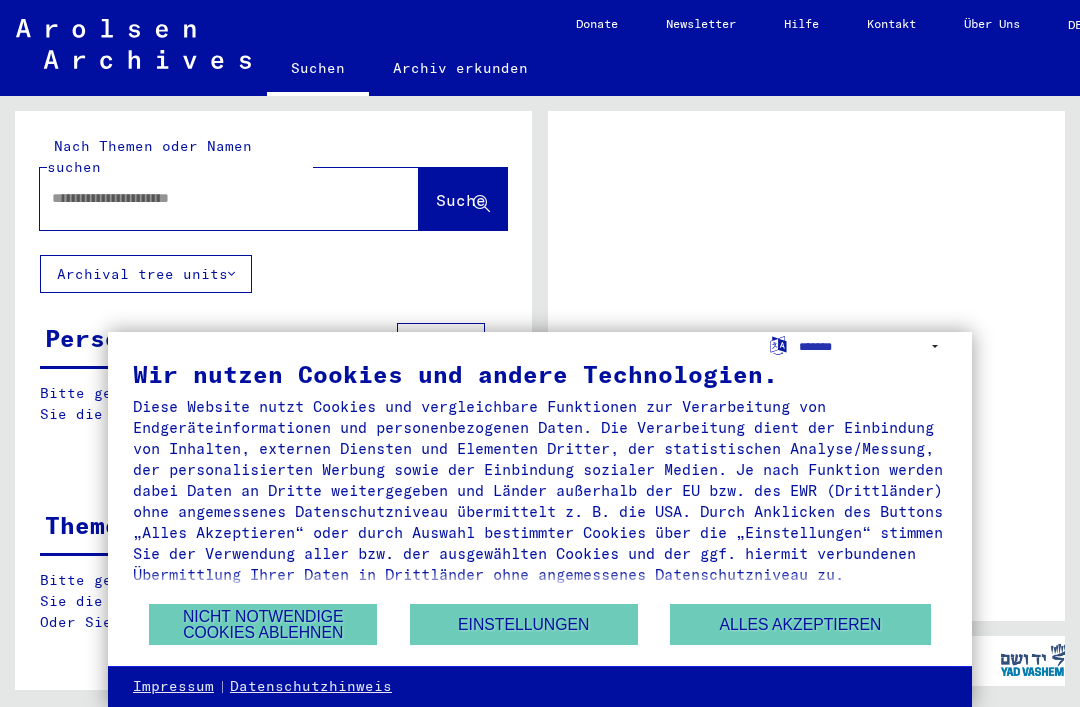 scroll, scrollTop: 0, scrollLeft: 0, axis: both 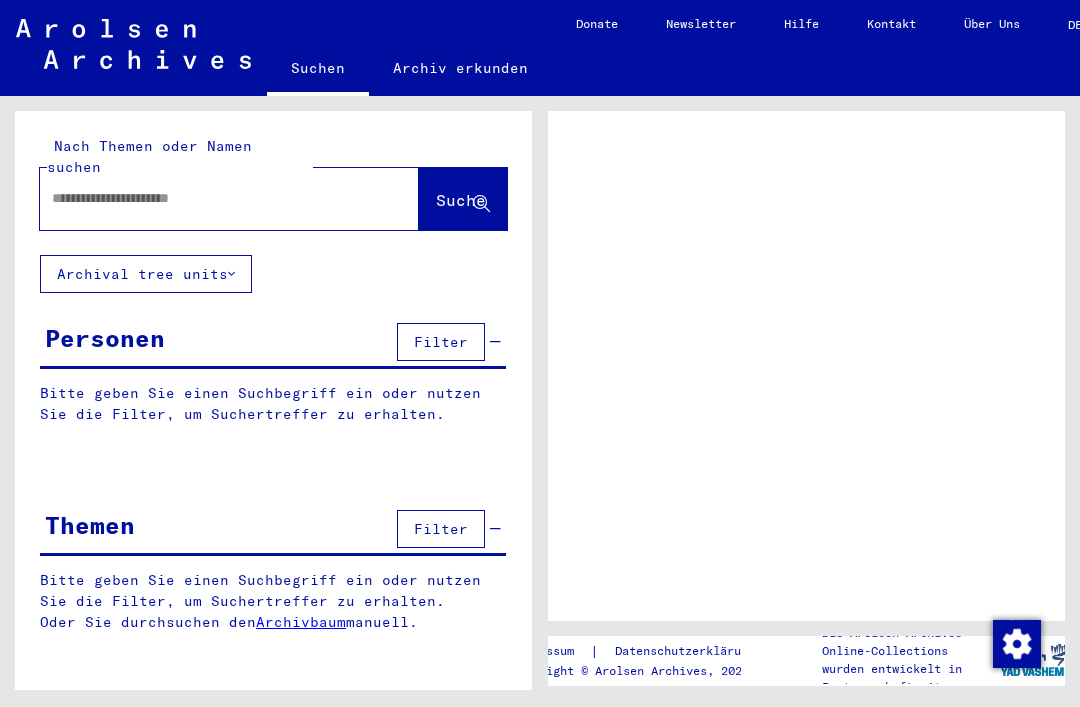 click at bounding box center (211, 198) 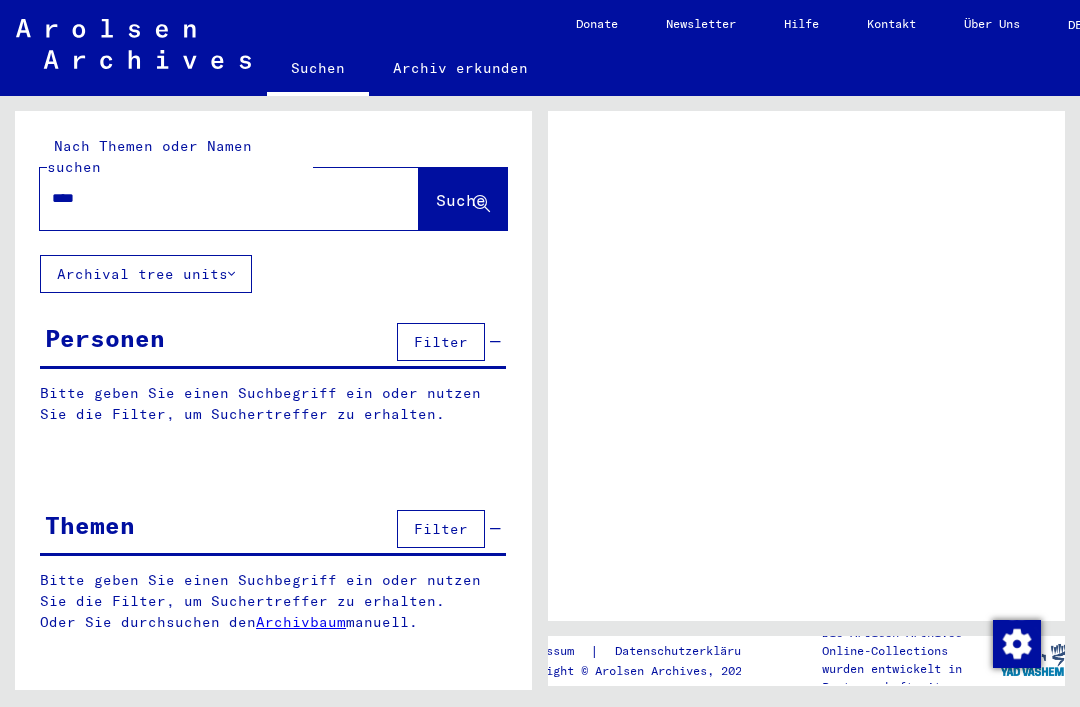 type on "*****" 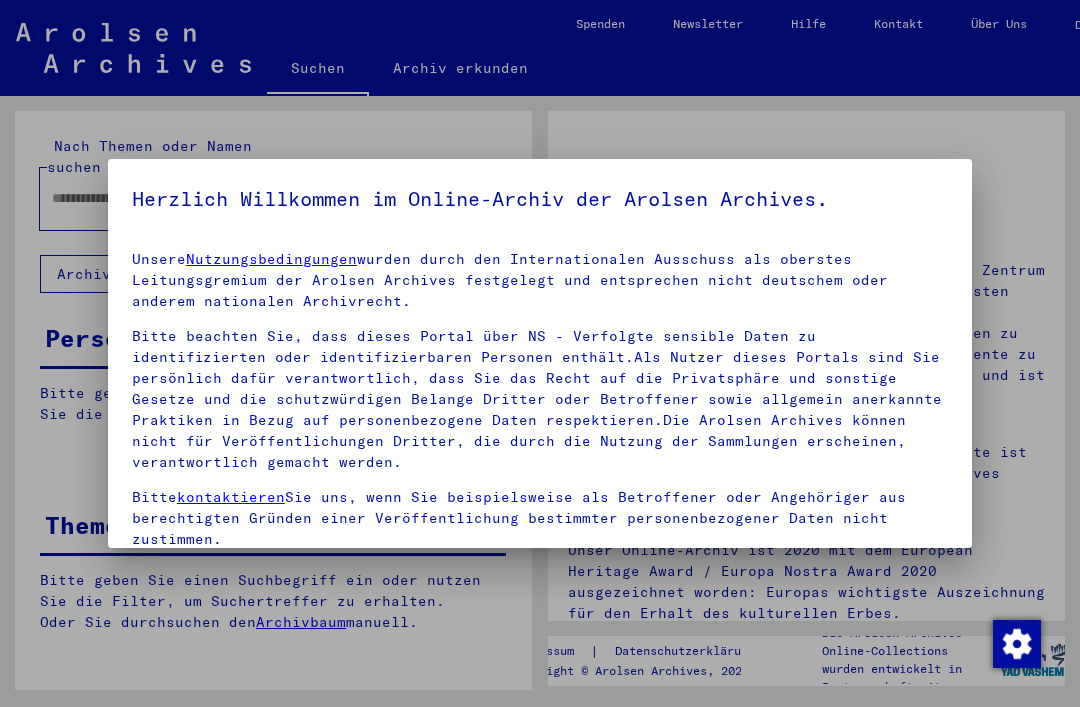 click on "Bitte  kontaktieren  Sie uns, wenn Sie beispielsweise als Betroffener oder Angehöriger aus berechtigten Gründen einer Veröffentlichung bestimmter personenbezogener Daten nicht zustimmen." at bounding box center (540, 518) 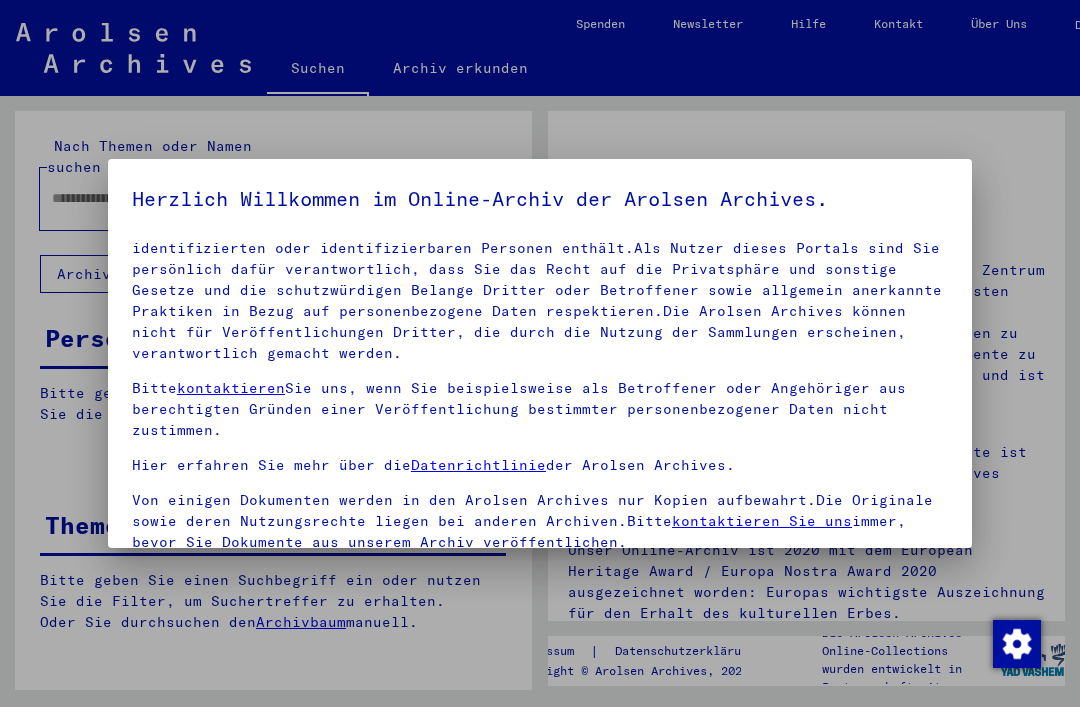 scroll, scrollTop: 108, scrollLeft: 0, axis: vertical 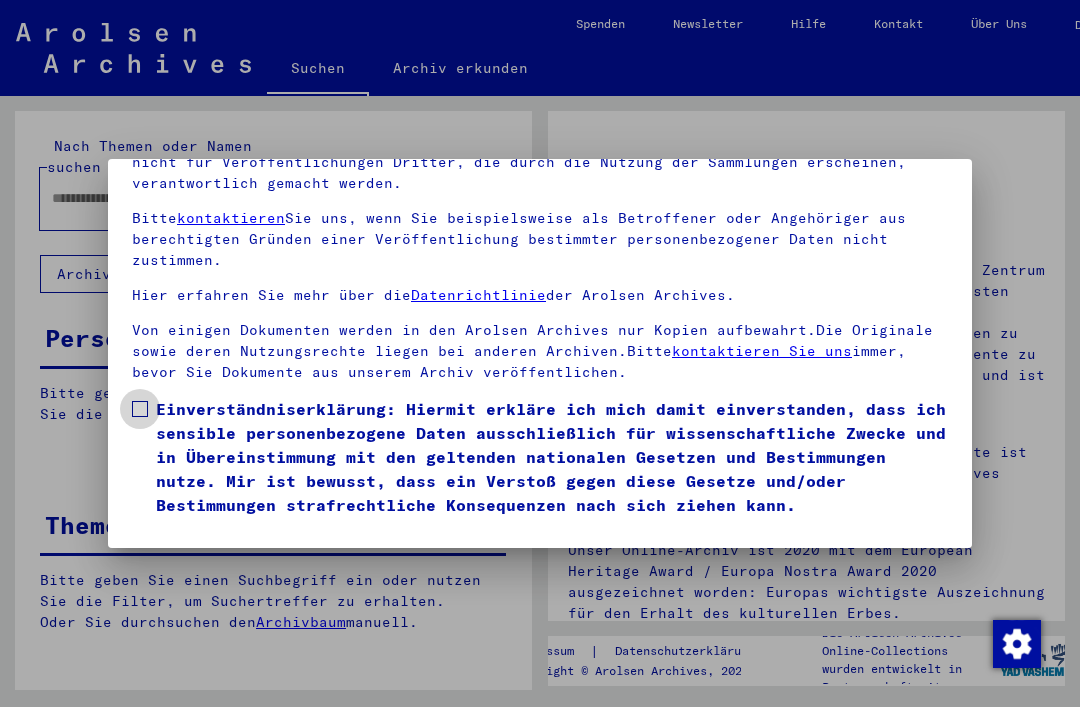 click at bounding box center (140, 409) 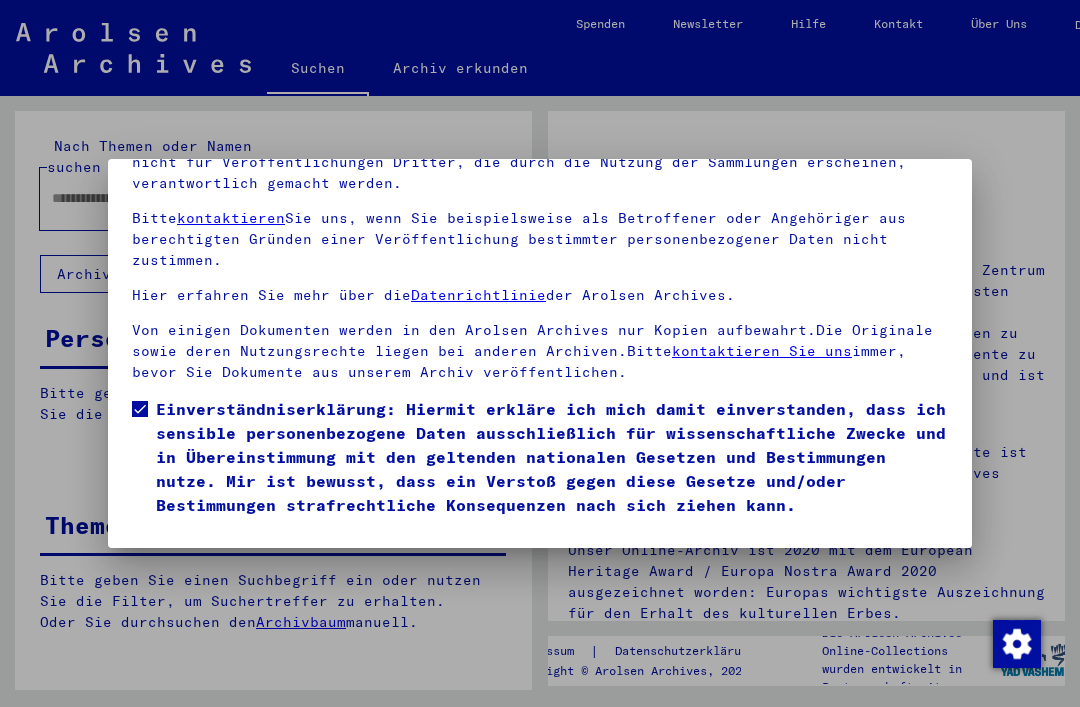 click on "Ich stimme zu" at bounding box center (207, 546) 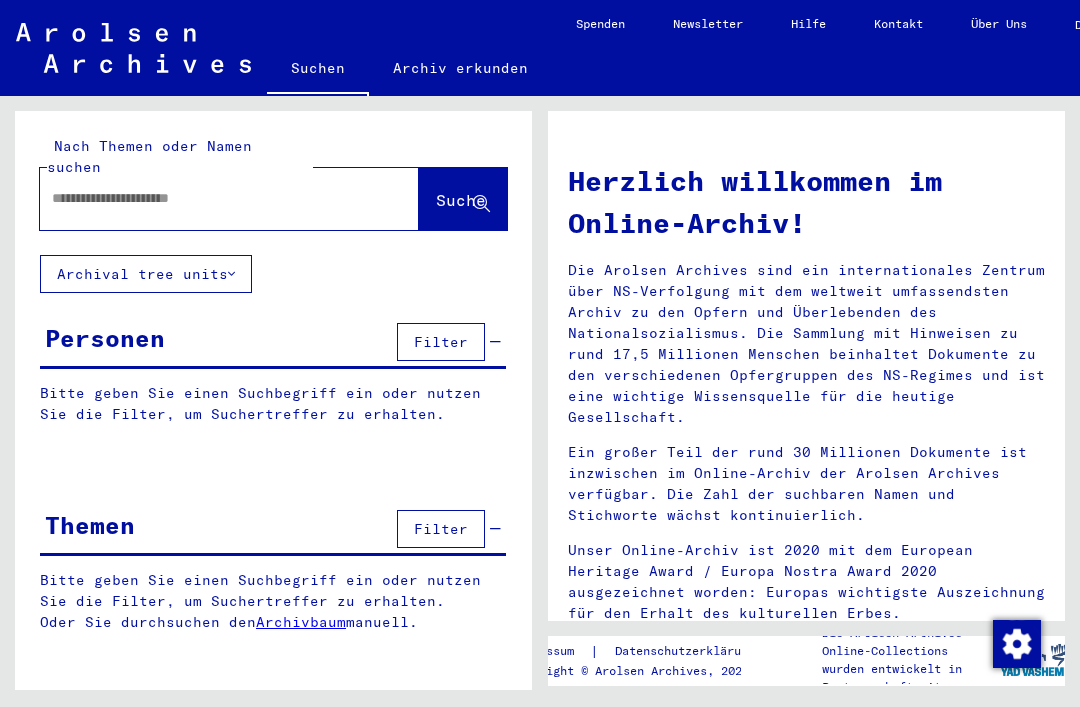 click at bounding box center (205, 198) 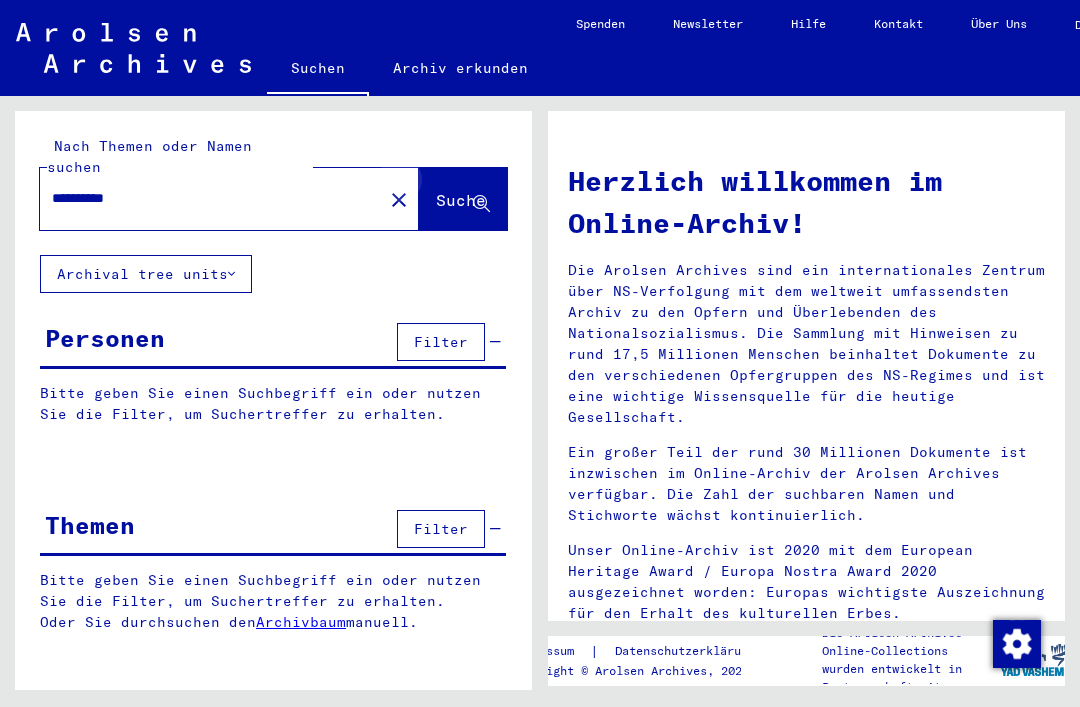 type on "**********" 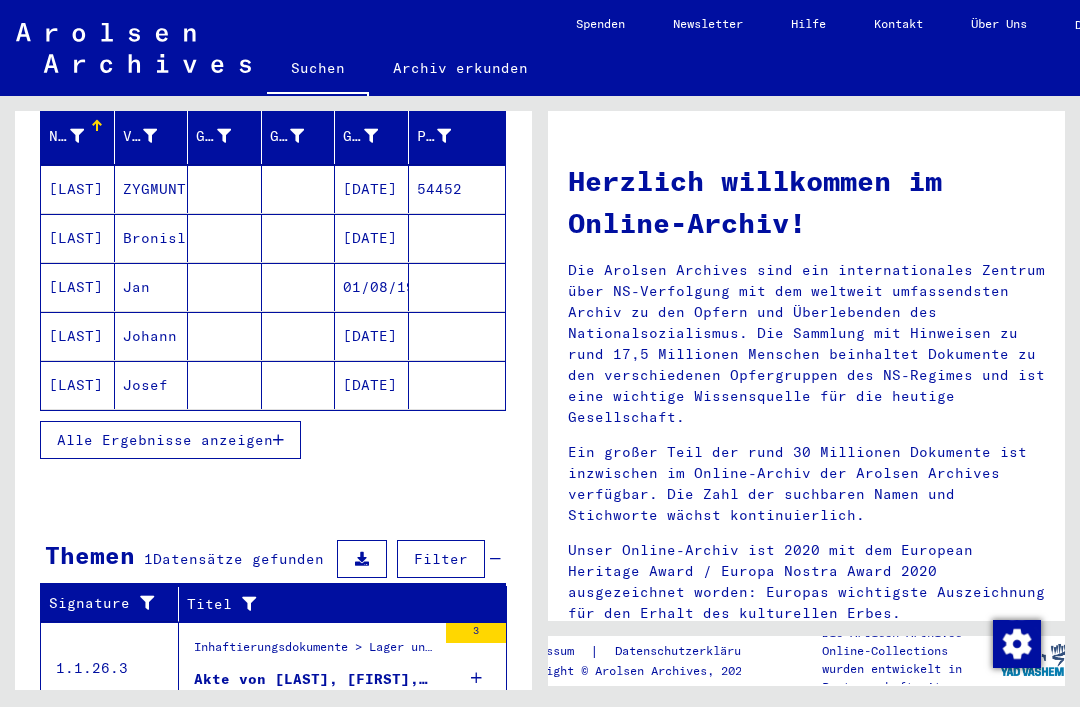 scroll, scrollTop: 268, scrollLeft: 0, axis: vertical 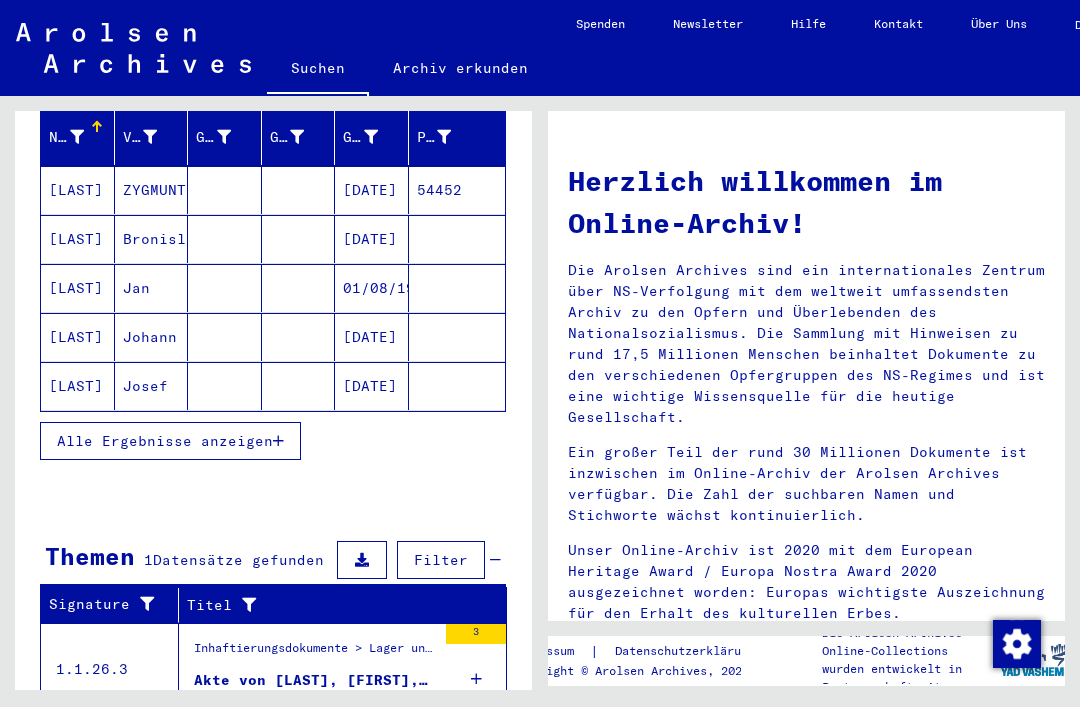 click on "ZYGMUNT" at bounding box center [152, 239] 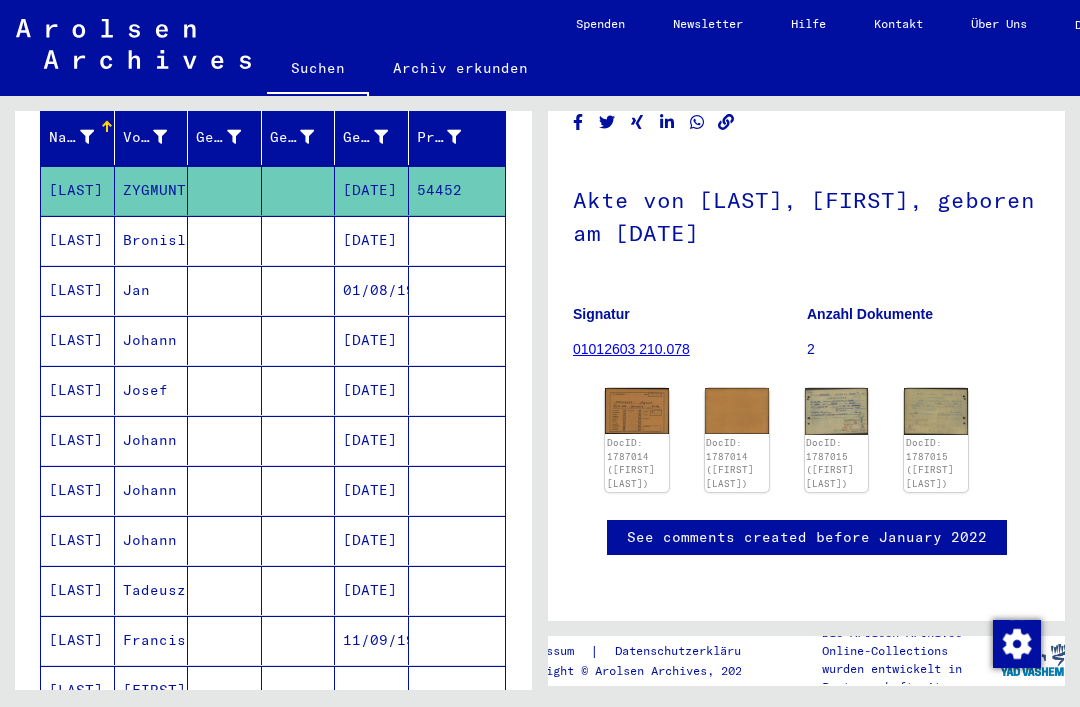 scroll, scrollTop: 120, scrollLeft: 0, axis: vertical 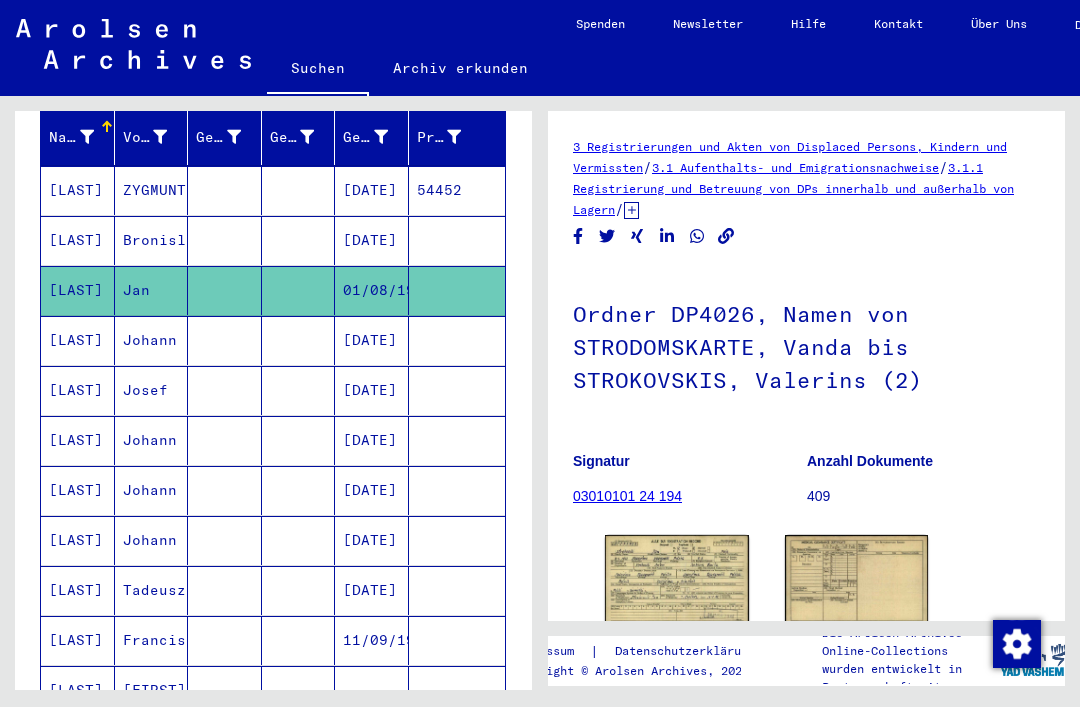 click on "[DATE]" at bounding box center [372, 390] 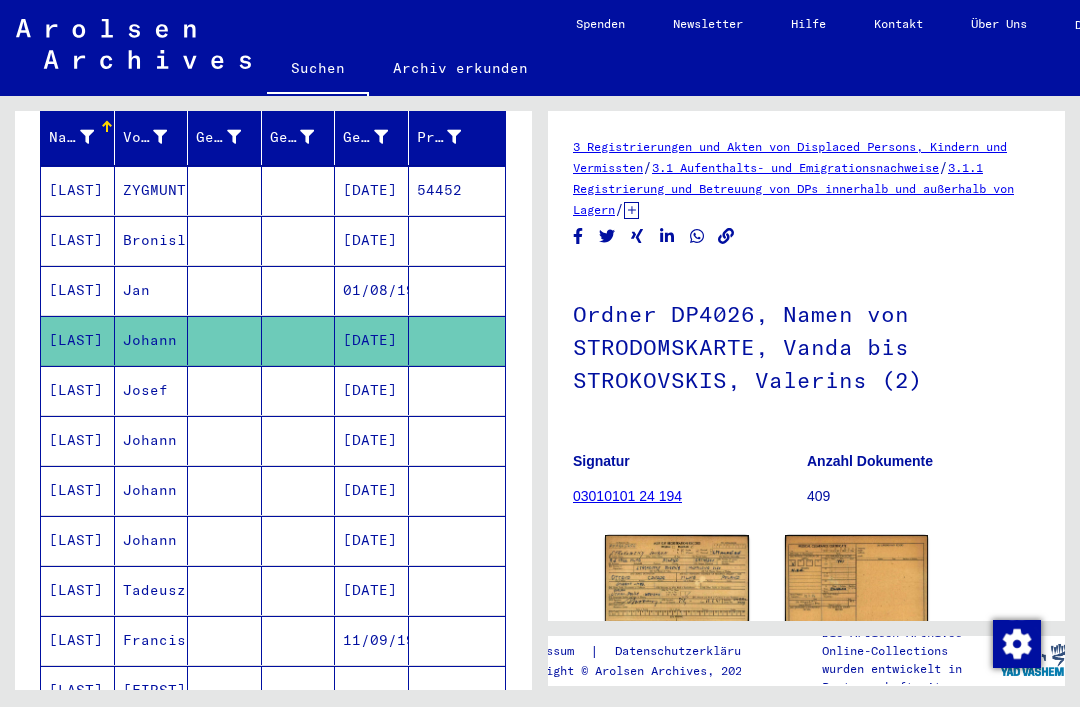 click at bounding box center (299, 440) 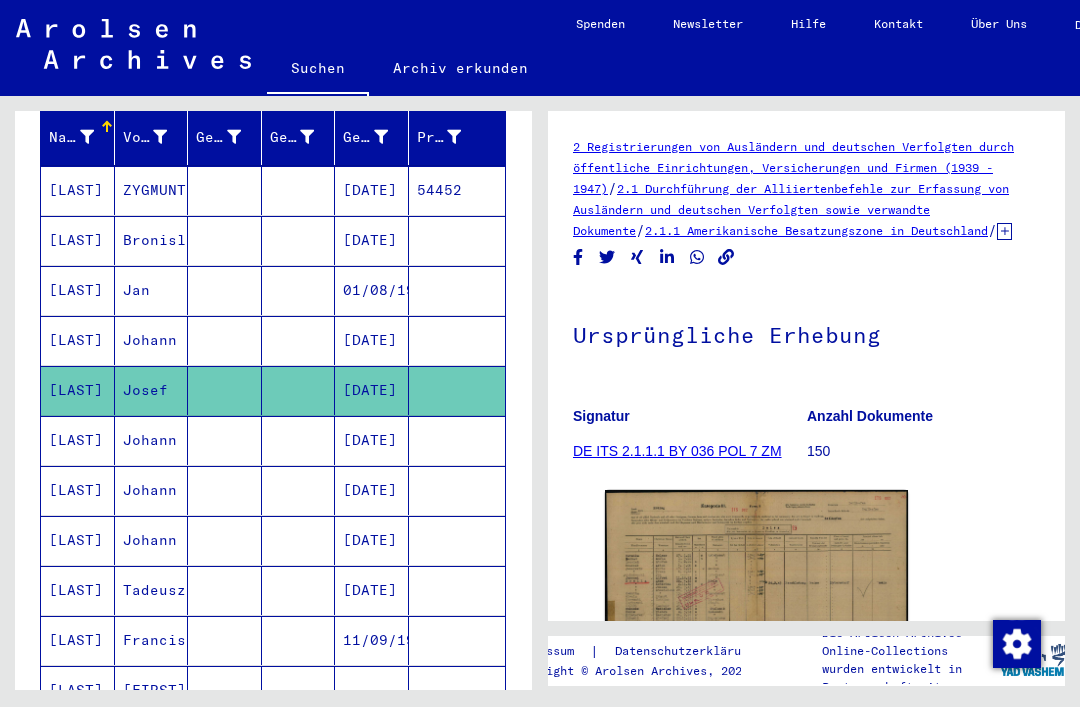 click at bounding box center [299, 490] 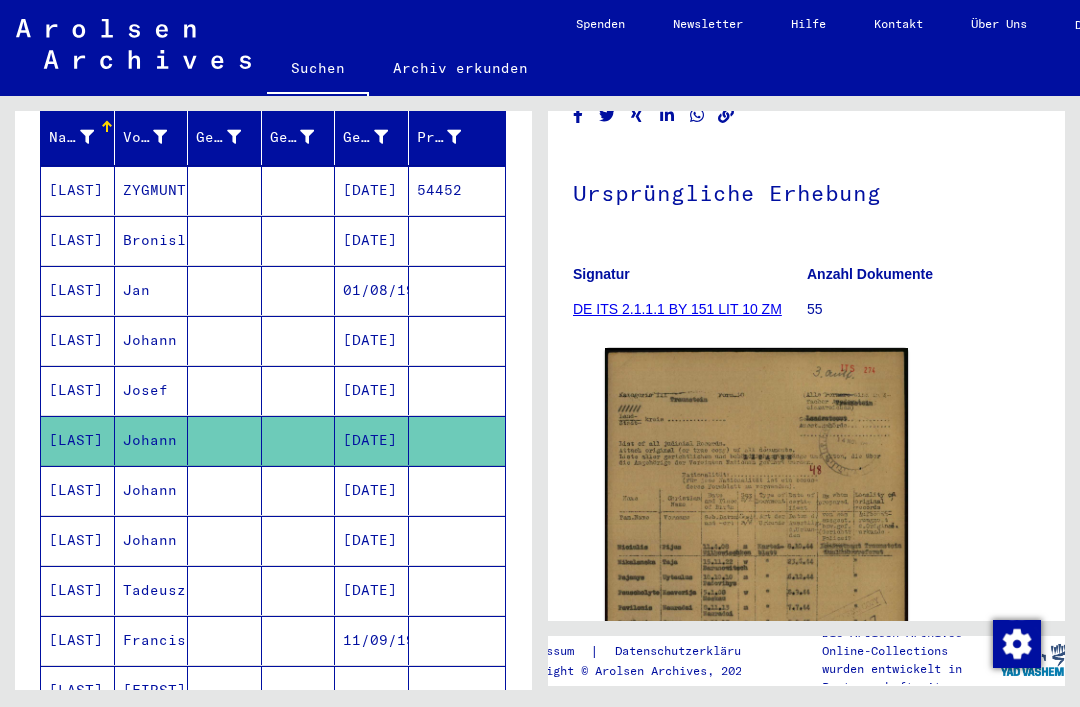 scroll, scrollTop: 143, scrollLeft: 0, axis: vertical 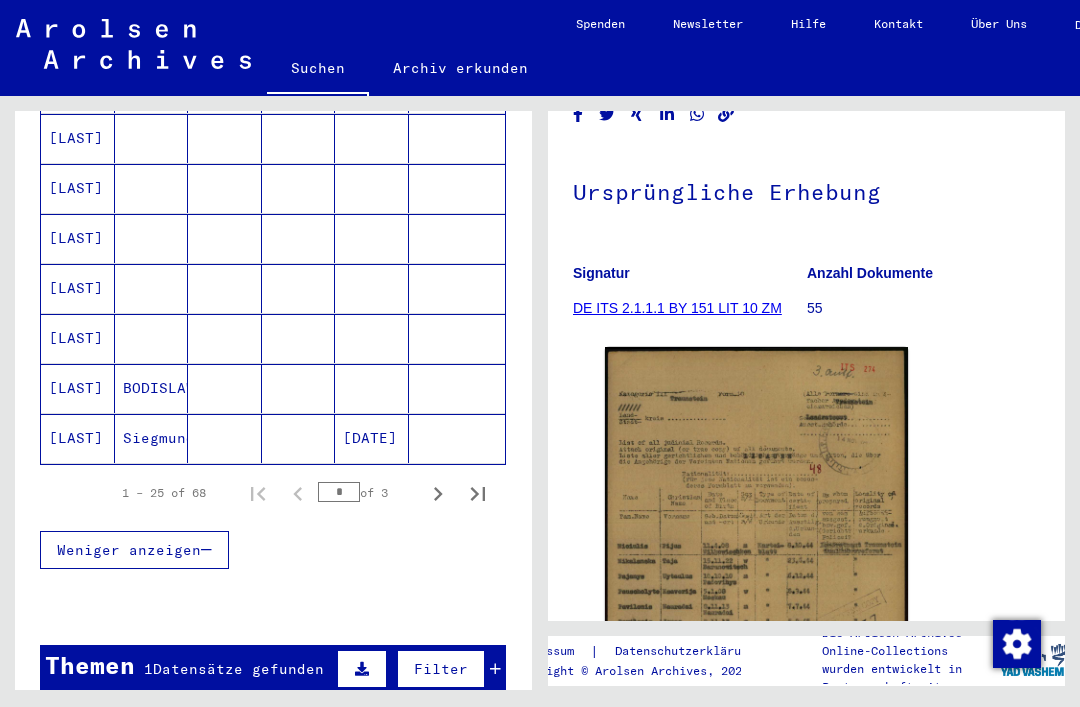 click at bounding box center [438, 493] 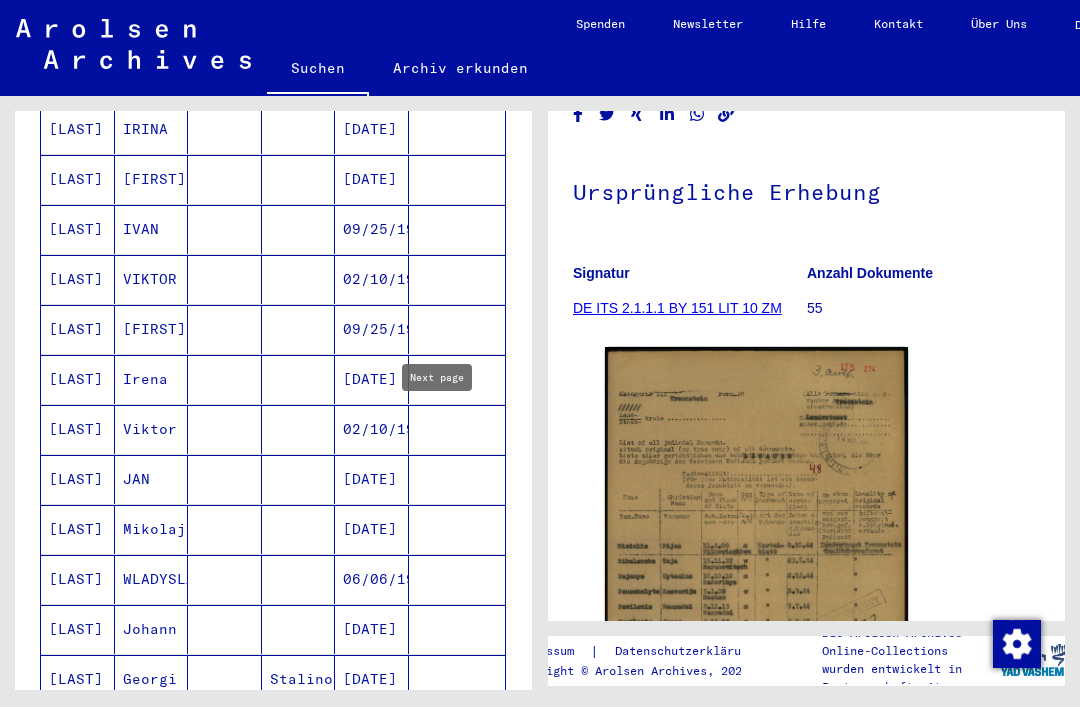 scroll, scrollTop: 800, scrollLeft: 0, axis: vertical 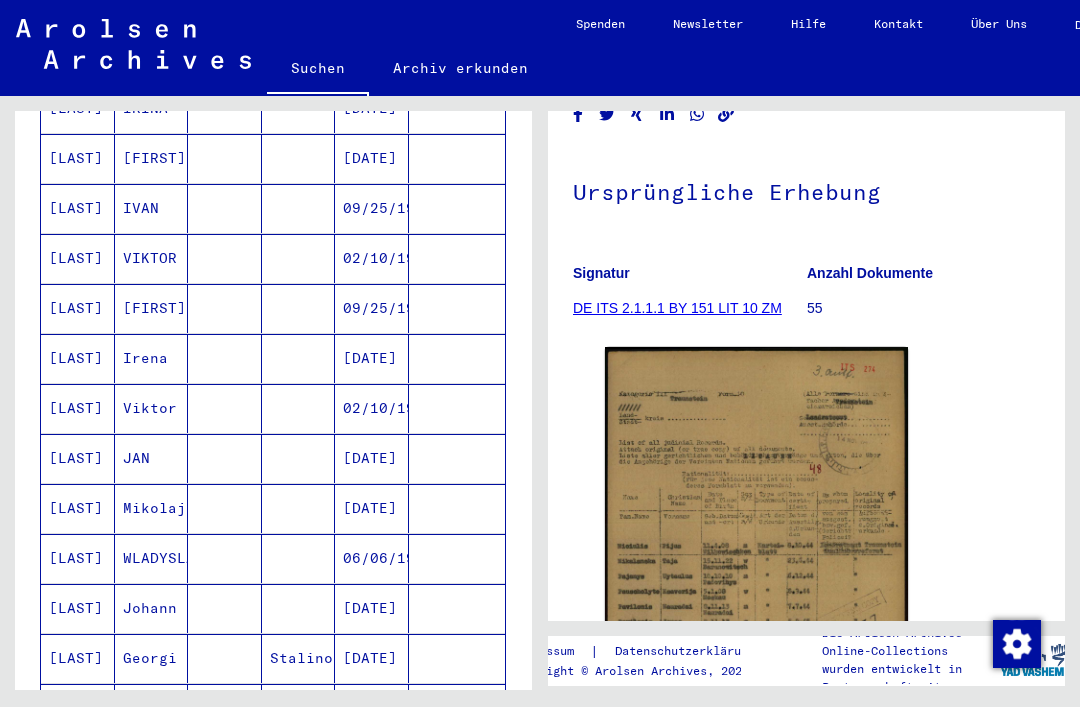 click on "[DATE]" at bounding box center (372, 658) 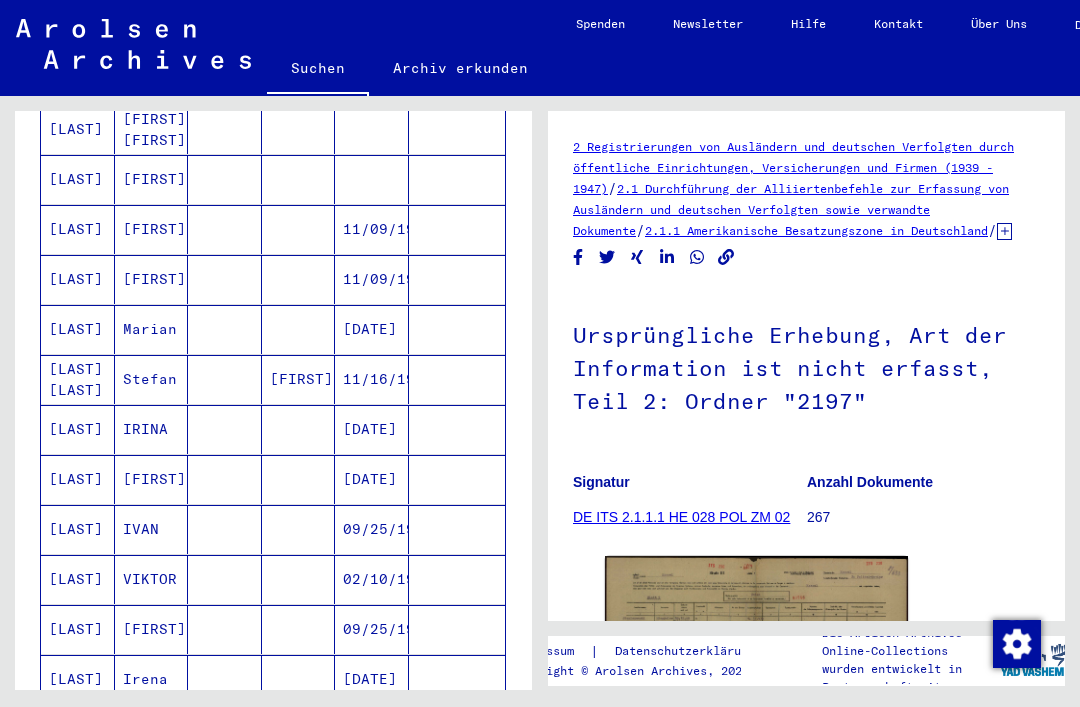 scroll, scrollTop: 477, scrollLeft: 0, axis: vertical 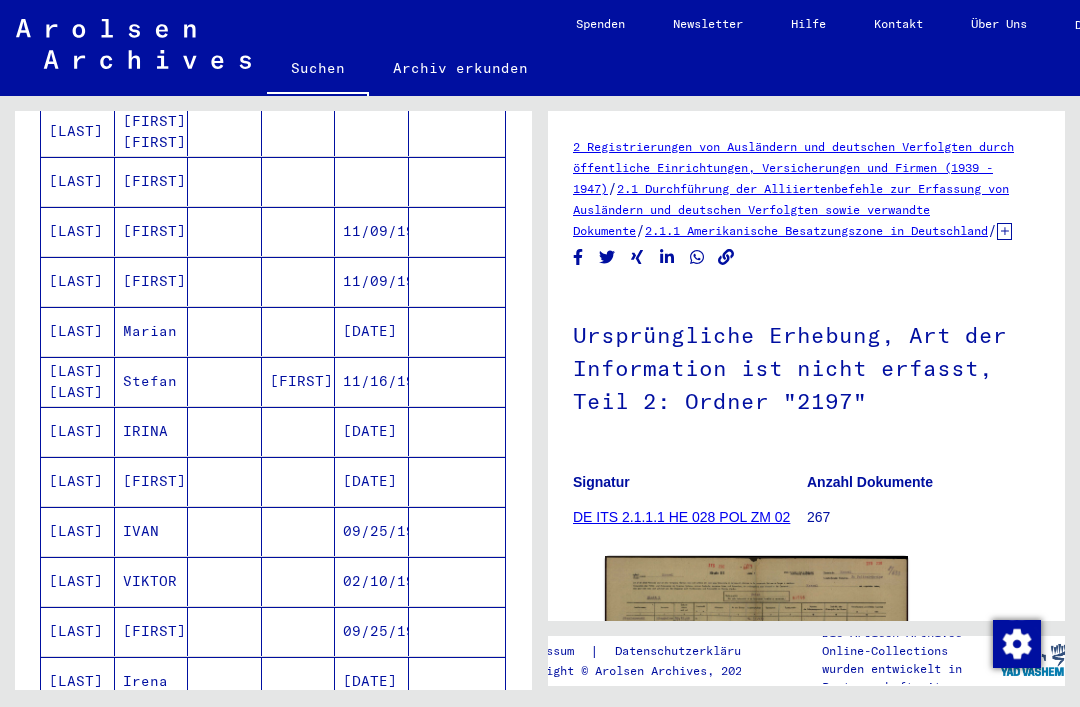 click on "[DATE]" at bounding box center (372, 481) 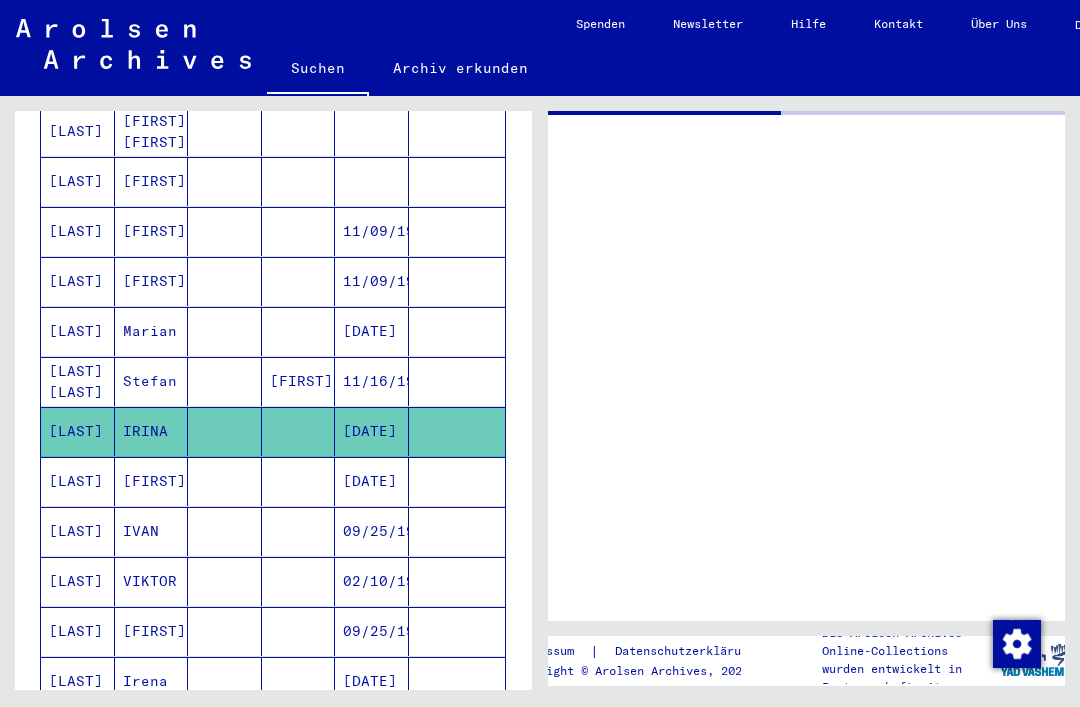 click on "09/25/1911" at bounding box center [372, 581] 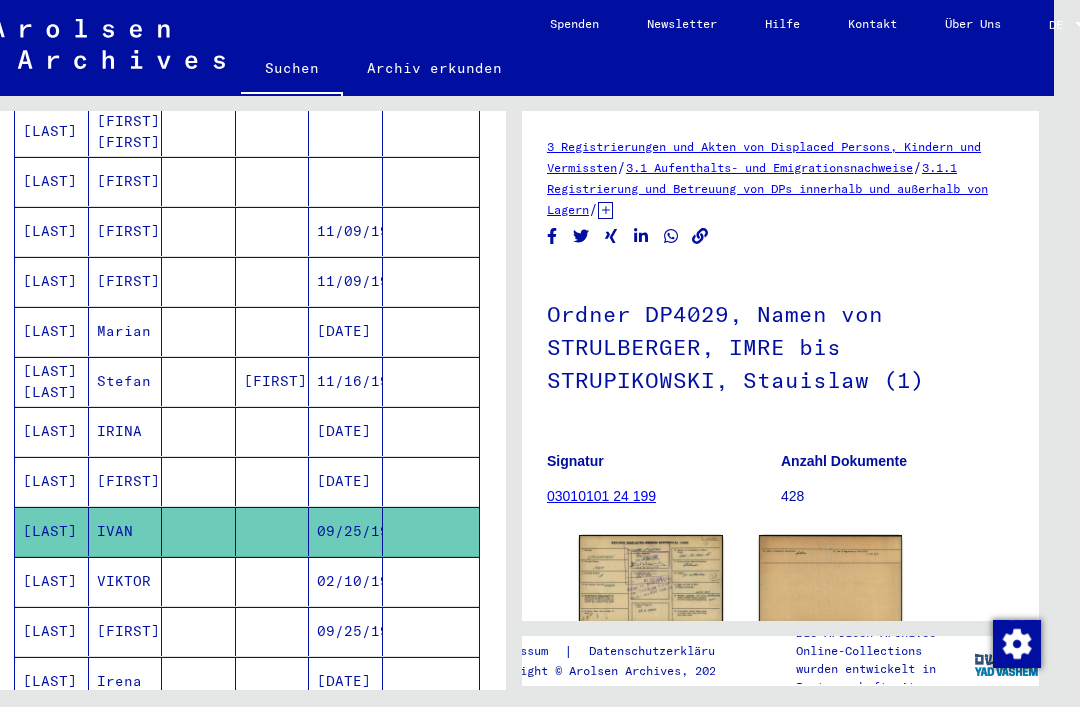 scroll, scrollTop: 16, scrollLeft: 23, axis: both 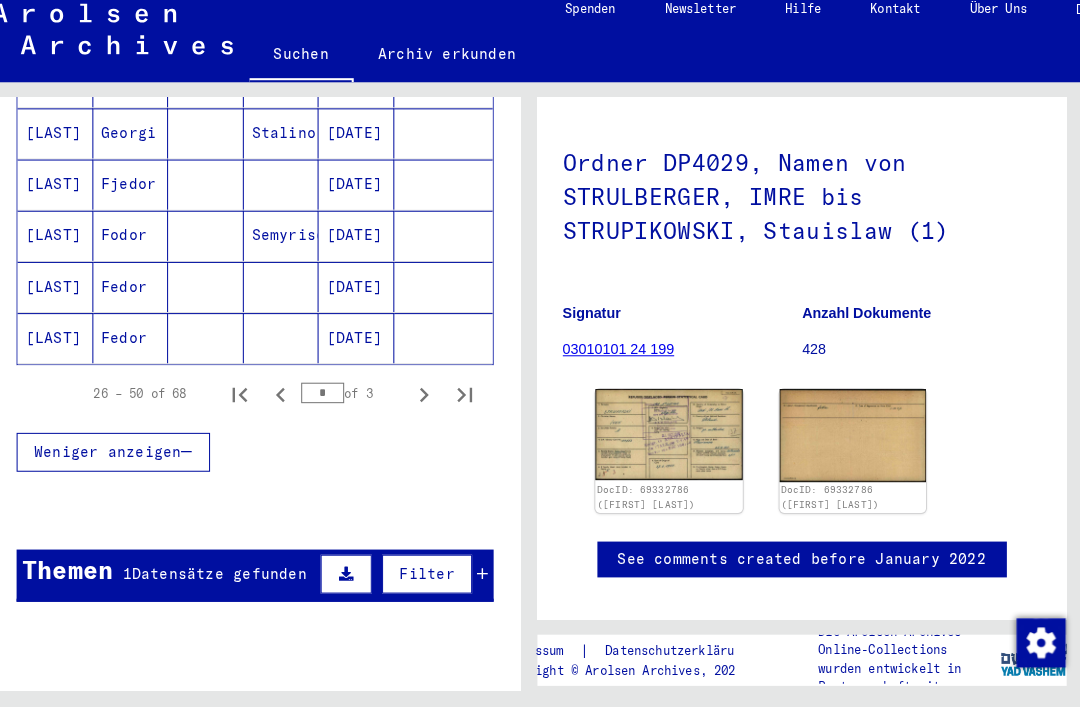 click on "**********" 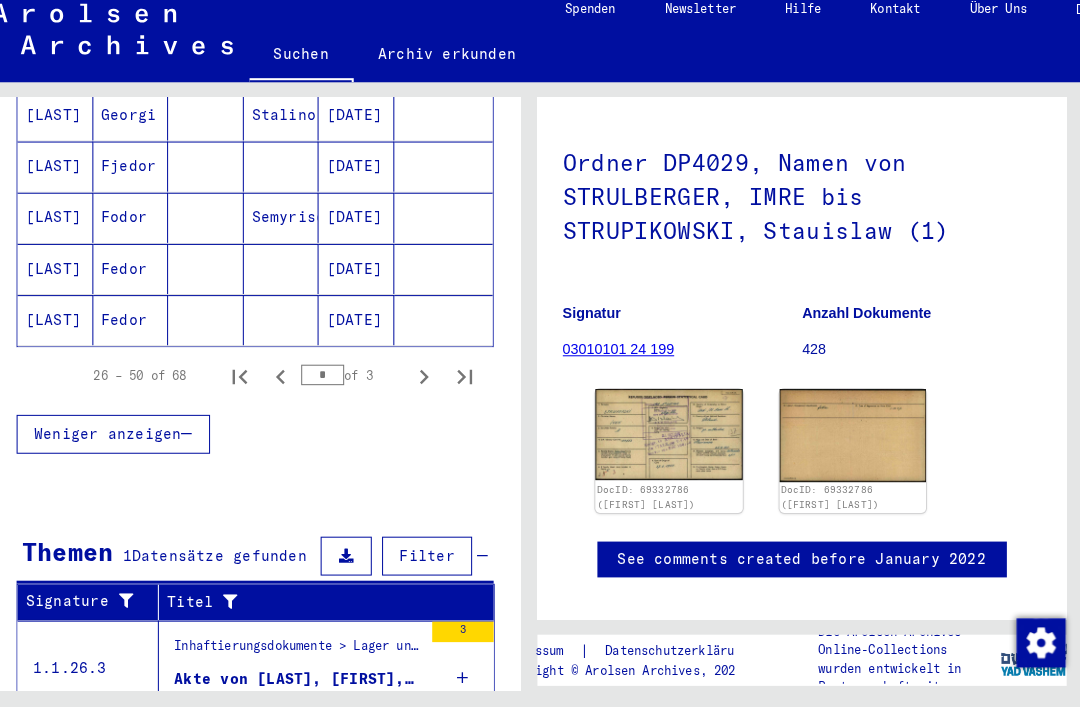 scroll, scrollTop: 1329, scrollLeft: 0, axis: vertical 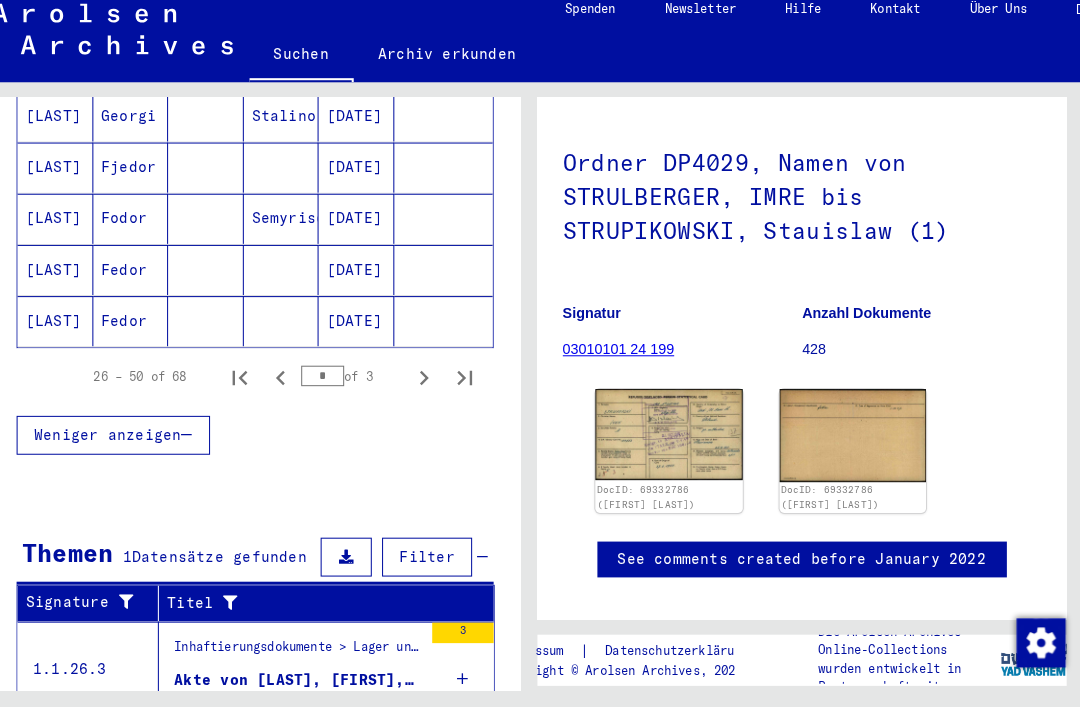 click at bounding box center (453, 679) 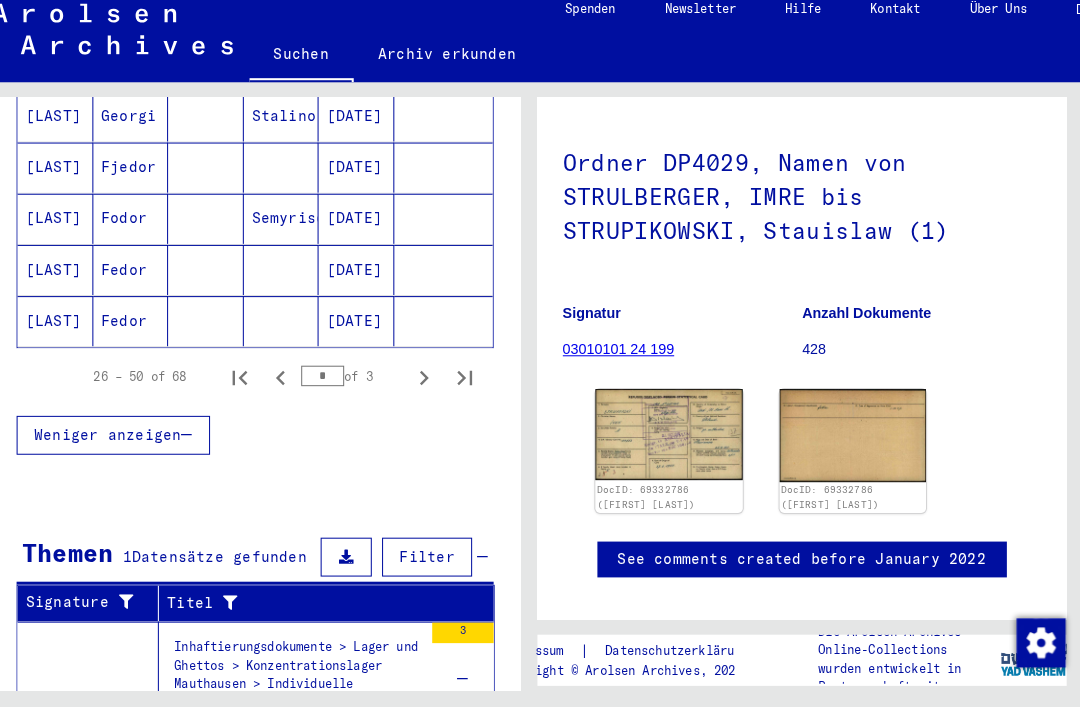 click on "Akte von [LAST], [FIRST], geboren am [DATE]" at bounding box center (292, 730) 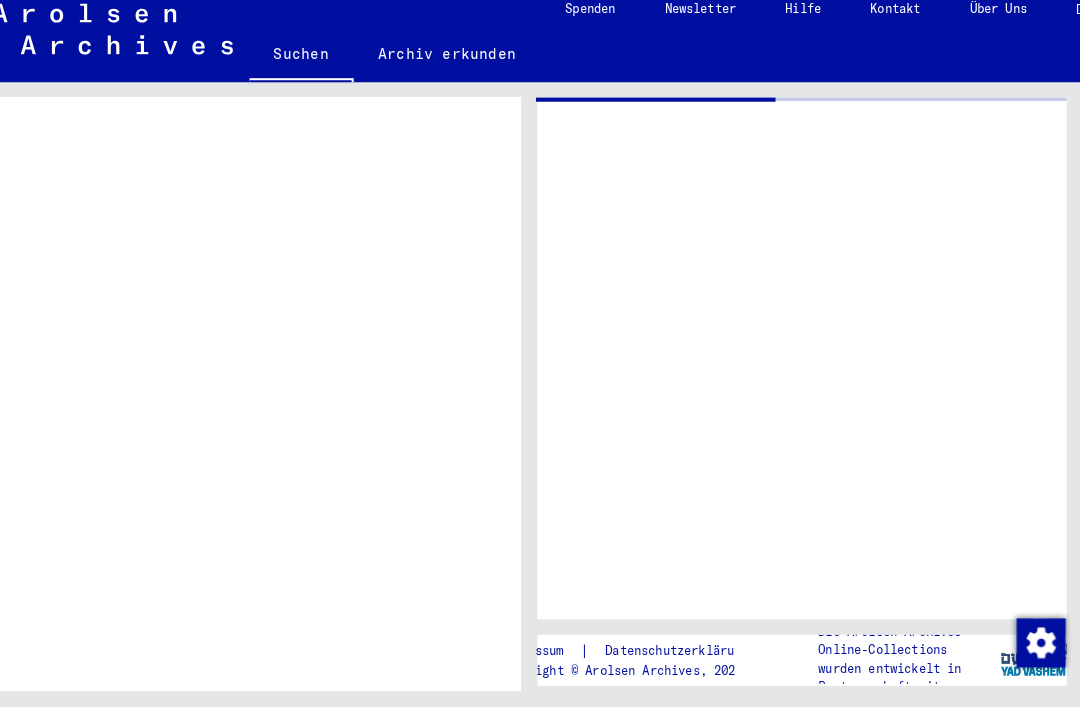scroll, scrollTop: 1009, scrollLeft: 0, axis: vertical 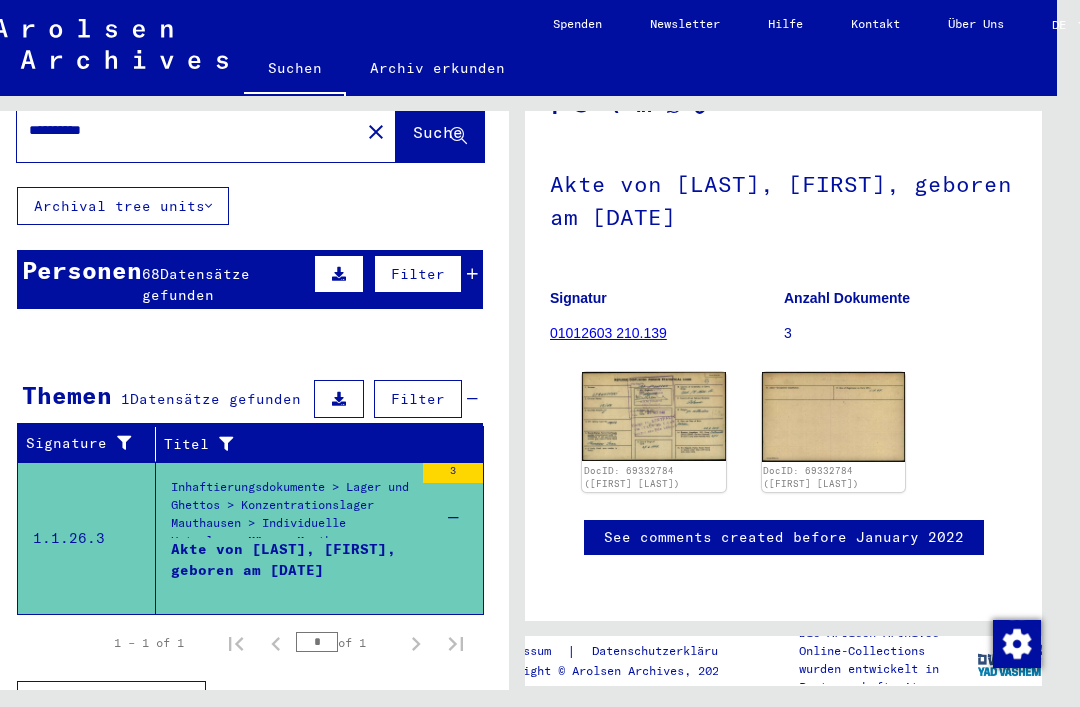 click on "Akte von [LAST], [FIRST], geboren am [DATE]" at bounding box center [292, 569] 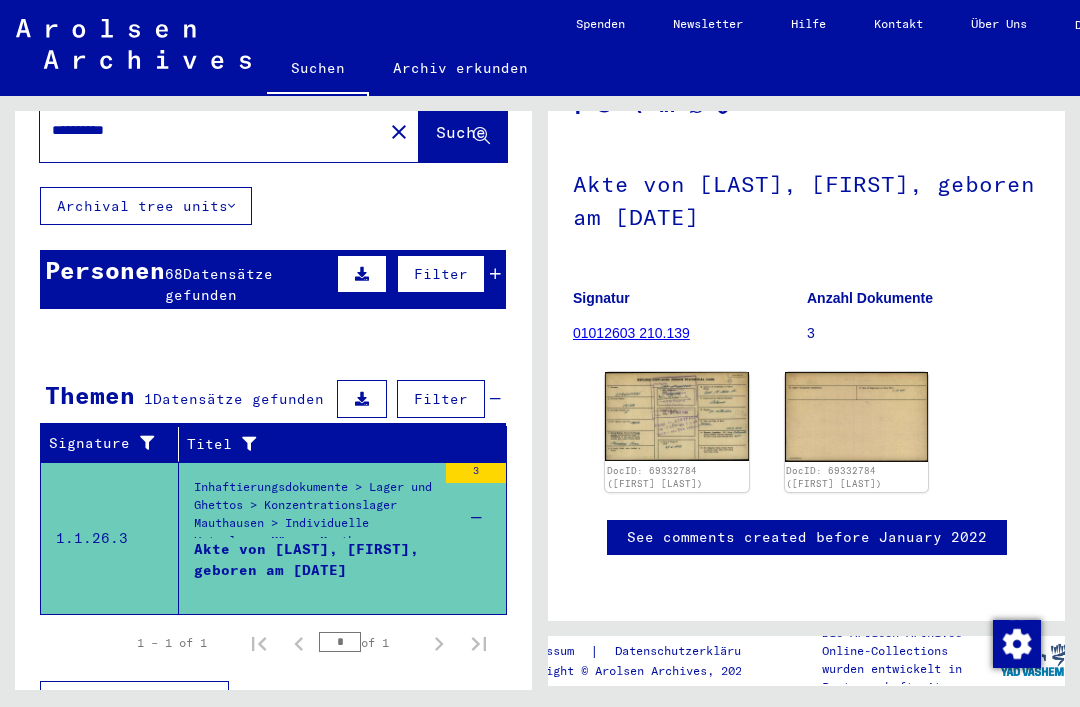 scroll, scrollTop: 0, scrollLeft: 0, axis: both 